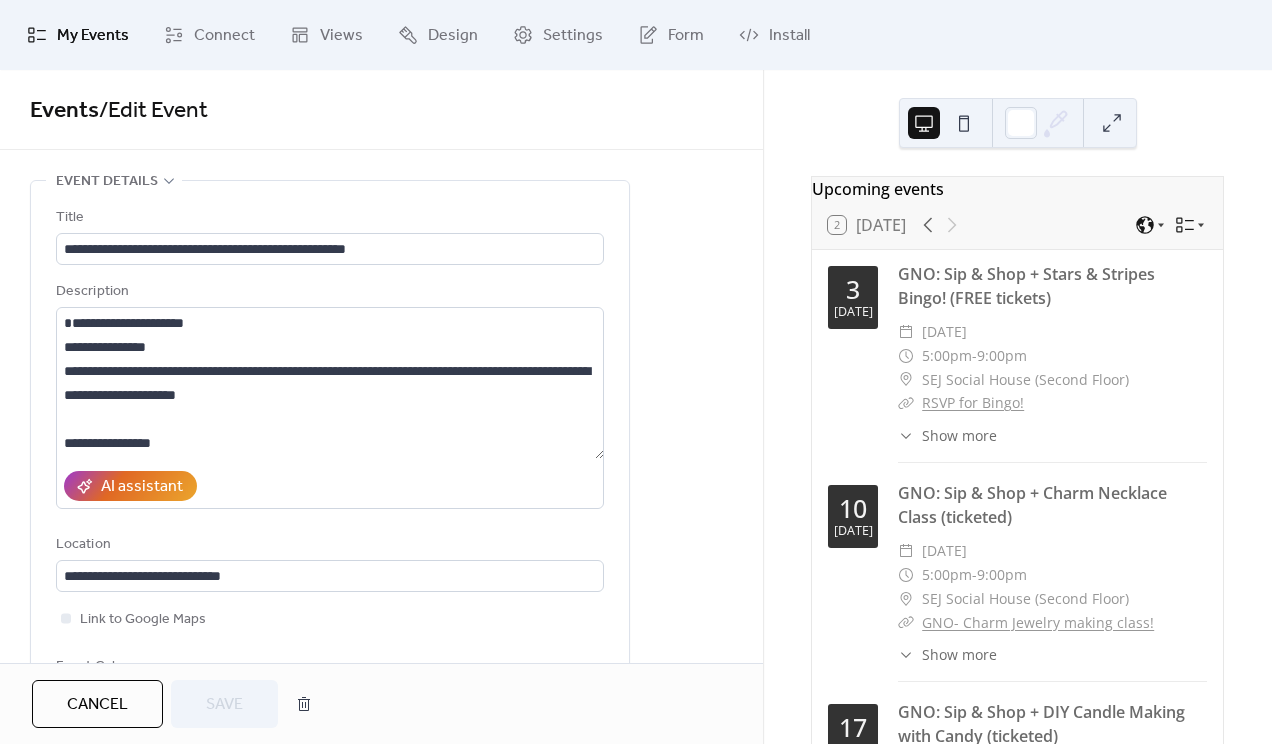 scroll, scrollTop: 0, scrollLeft: 0, axis: both 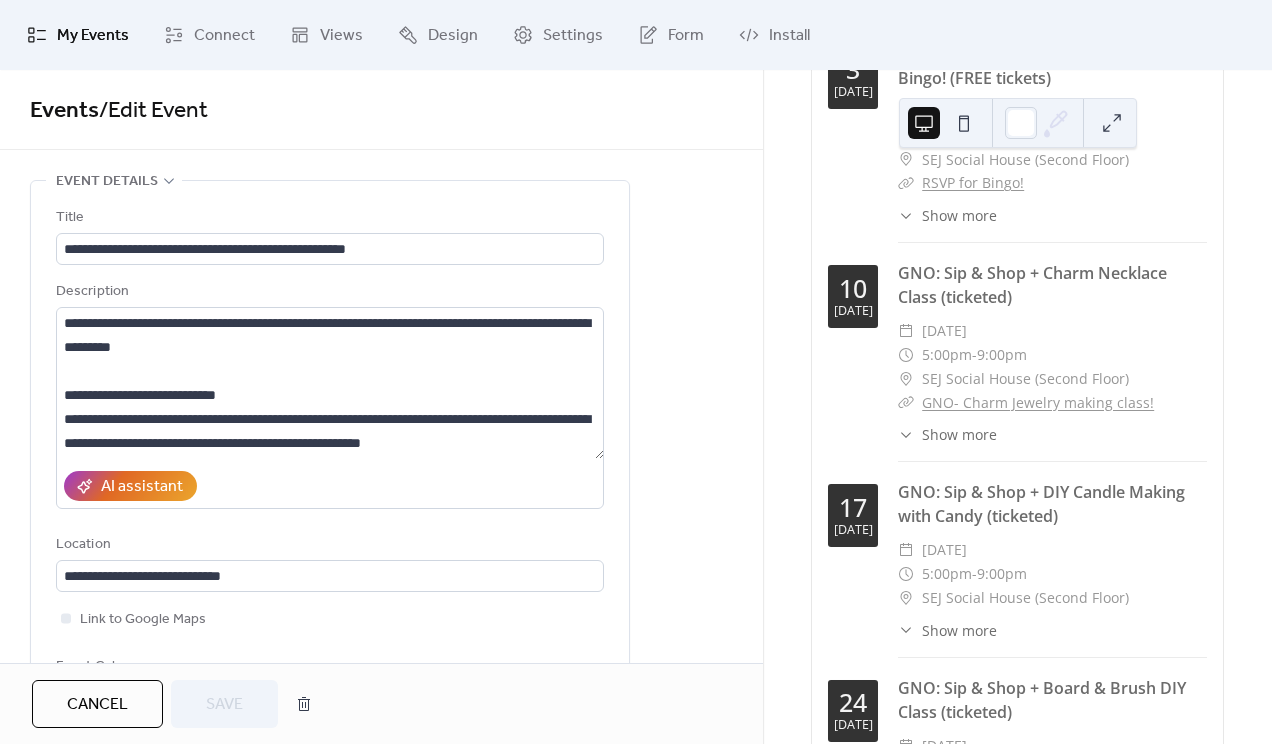 click on "Show more" at bounding box center (959, 630) 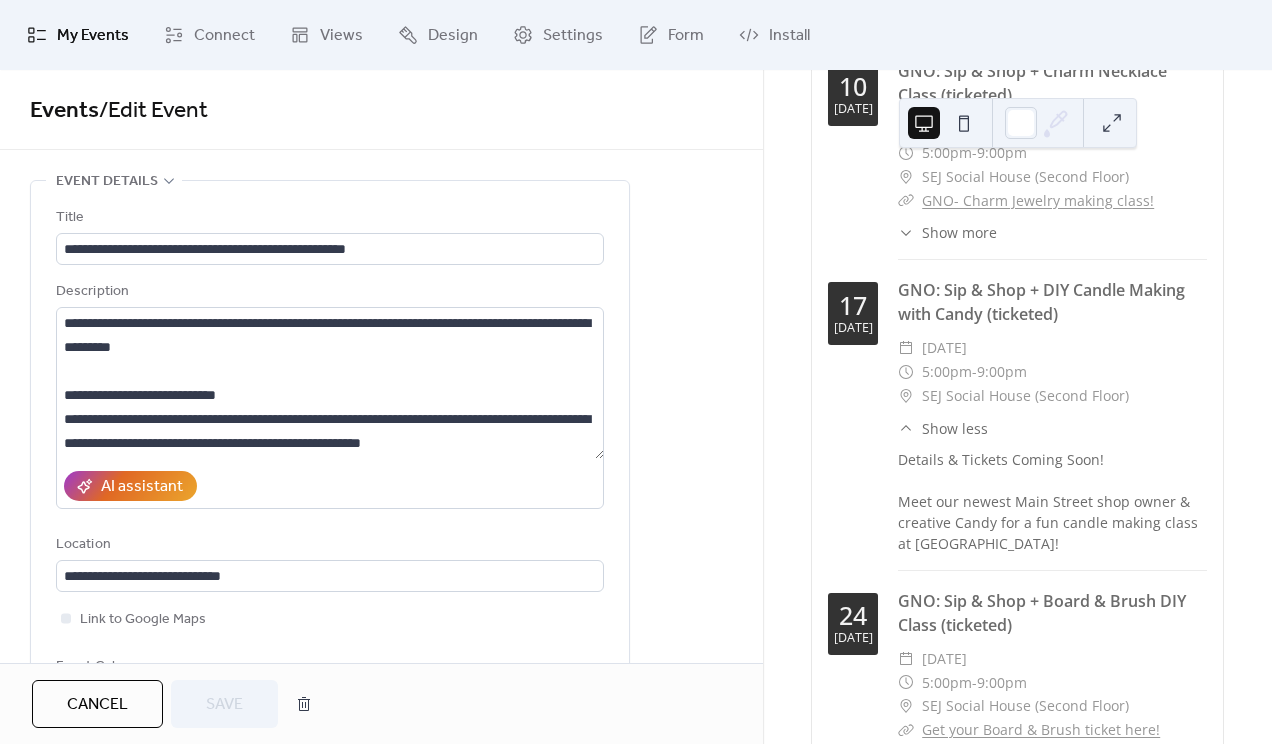scroll, scrollTop: 585, scrollLeft: 0, axis: vertical 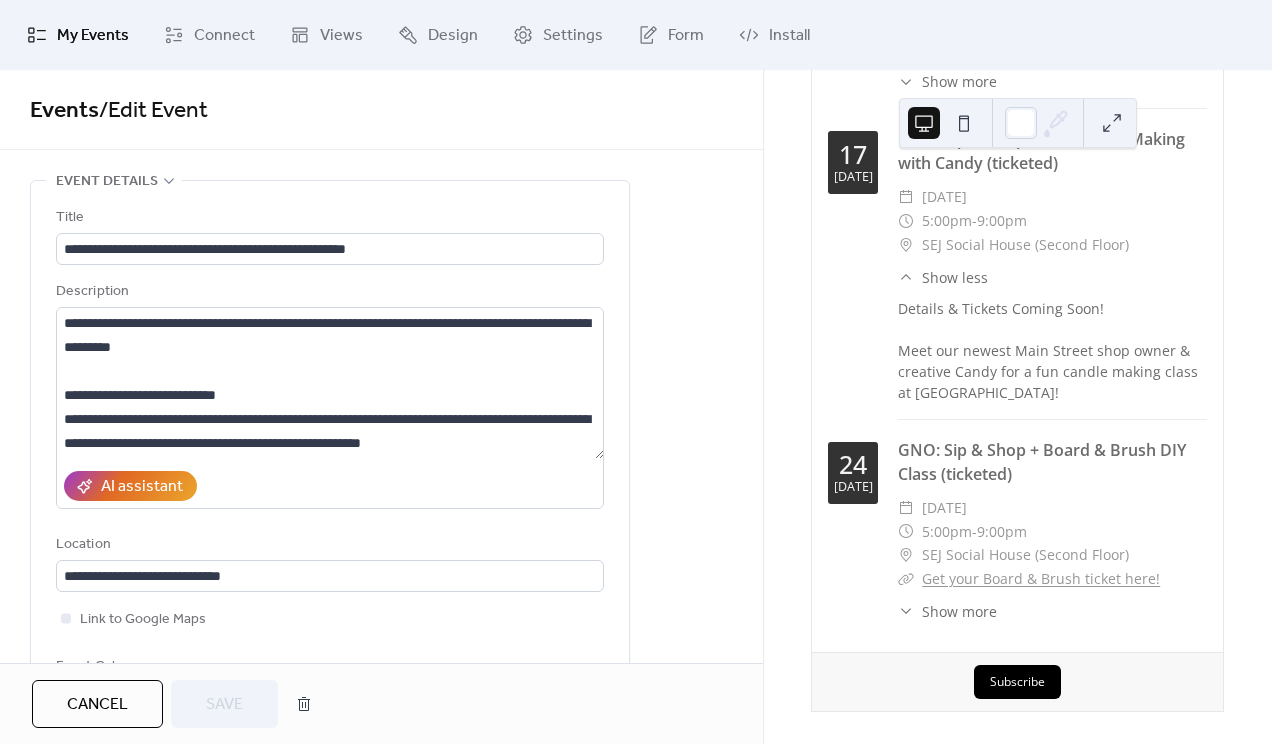 click on "Details & Tickets Coming Soon!  Meet our newest Main Street shop owner & creative Candy for a fun candle making class at SEJ!" at bounding box center (1052, 350) 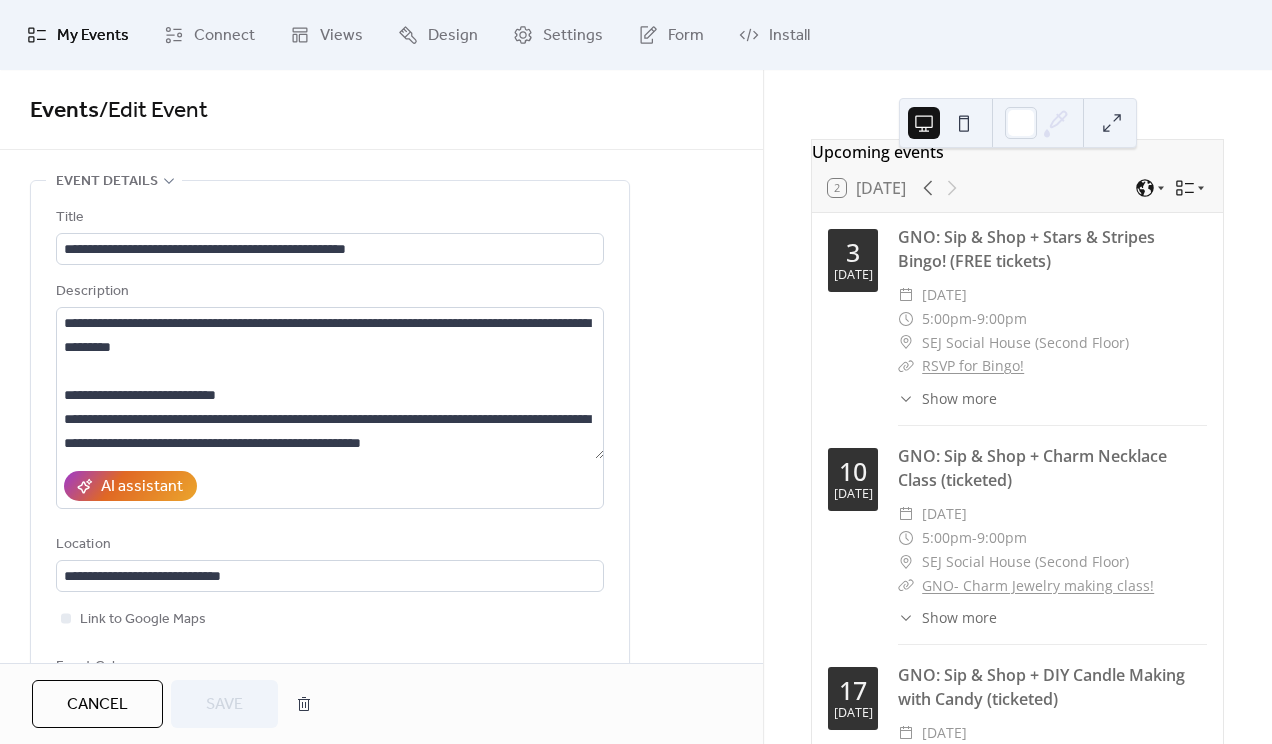 scroll, scrollTop: 0, scrollLeft: 0, axis: both 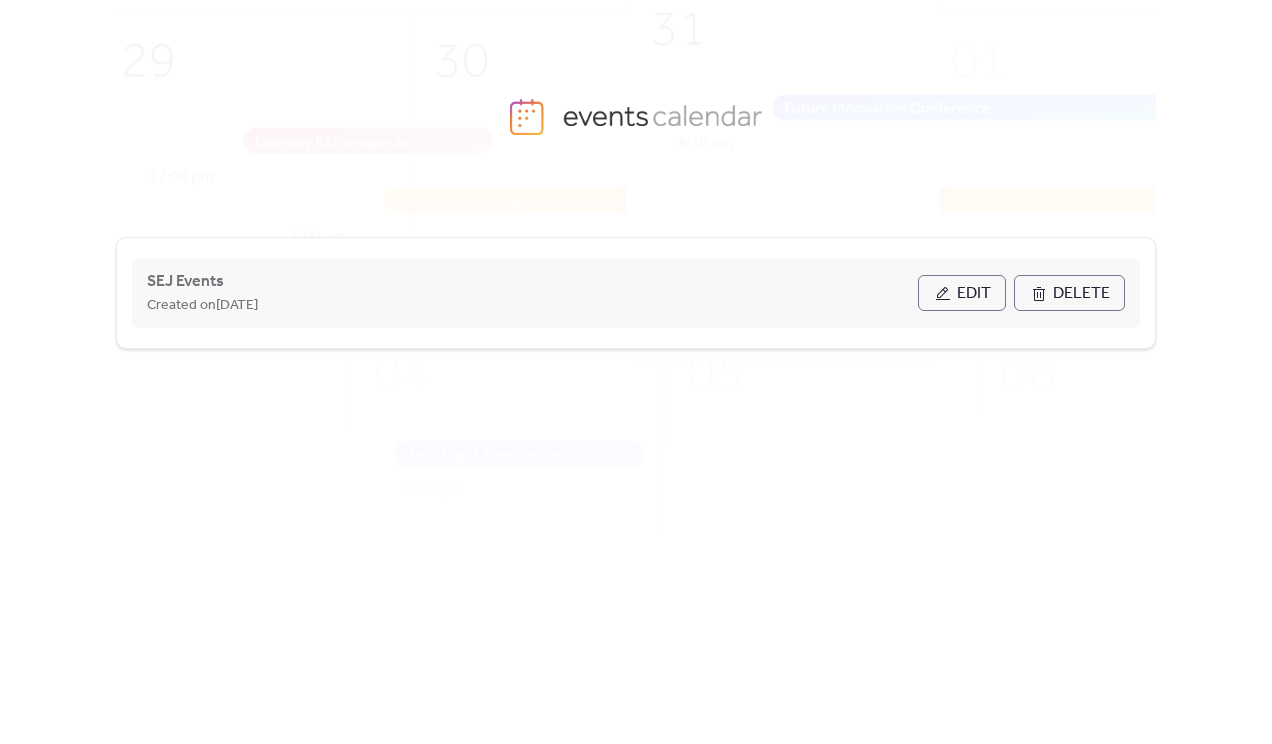 click on "Created on  [DATE]" at bounding box center [202, 306] 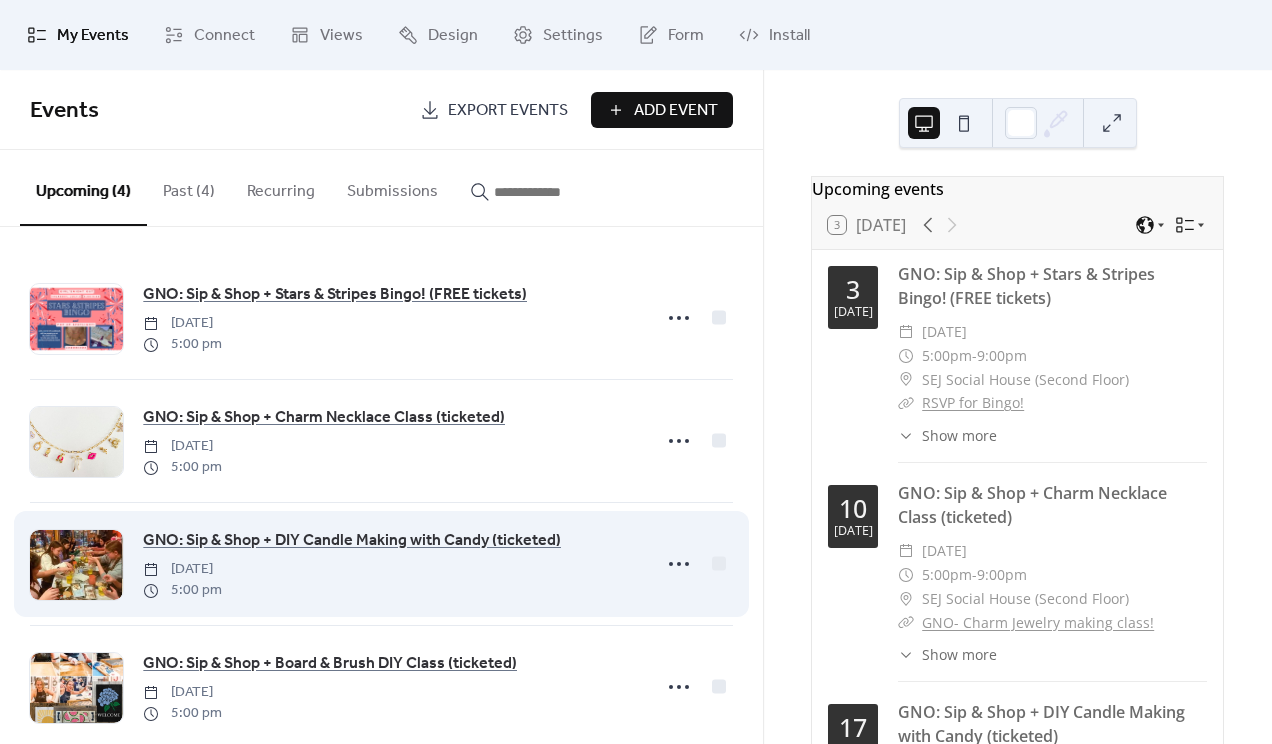 scroll, scrollTop: 36, scrollLeft: 0, axis: vertical 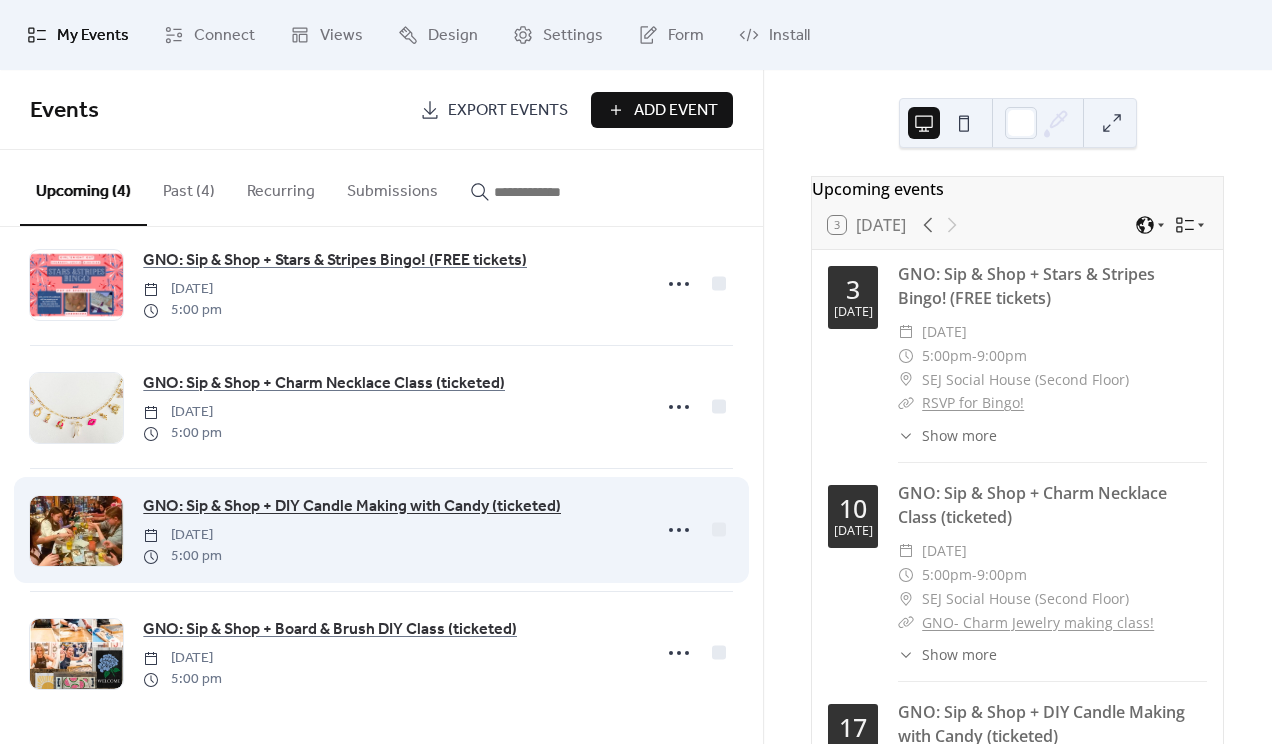 click on "GNO: Sip & Shop + DIY Candle Making with Candy (ticketed)" at bounding box center (352, 507) 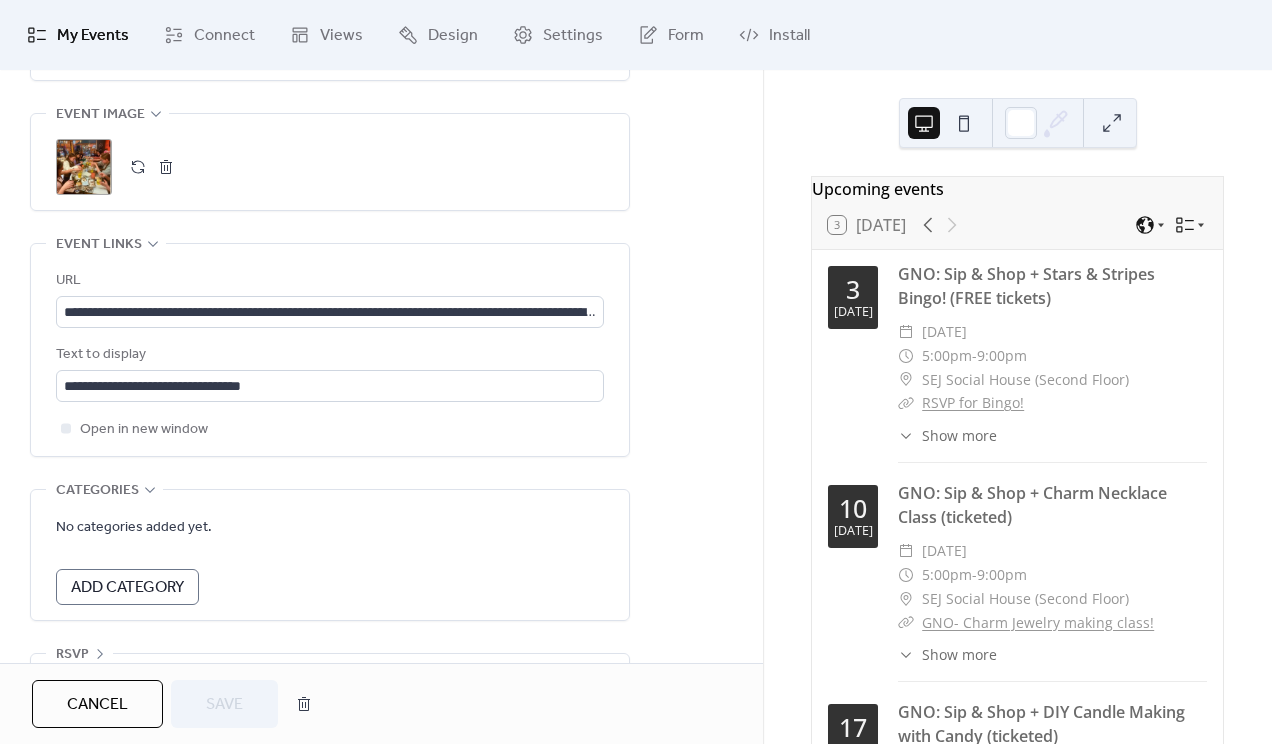 scroll, scrollTop: 1064, scrollLeft: 0, axis: vertical 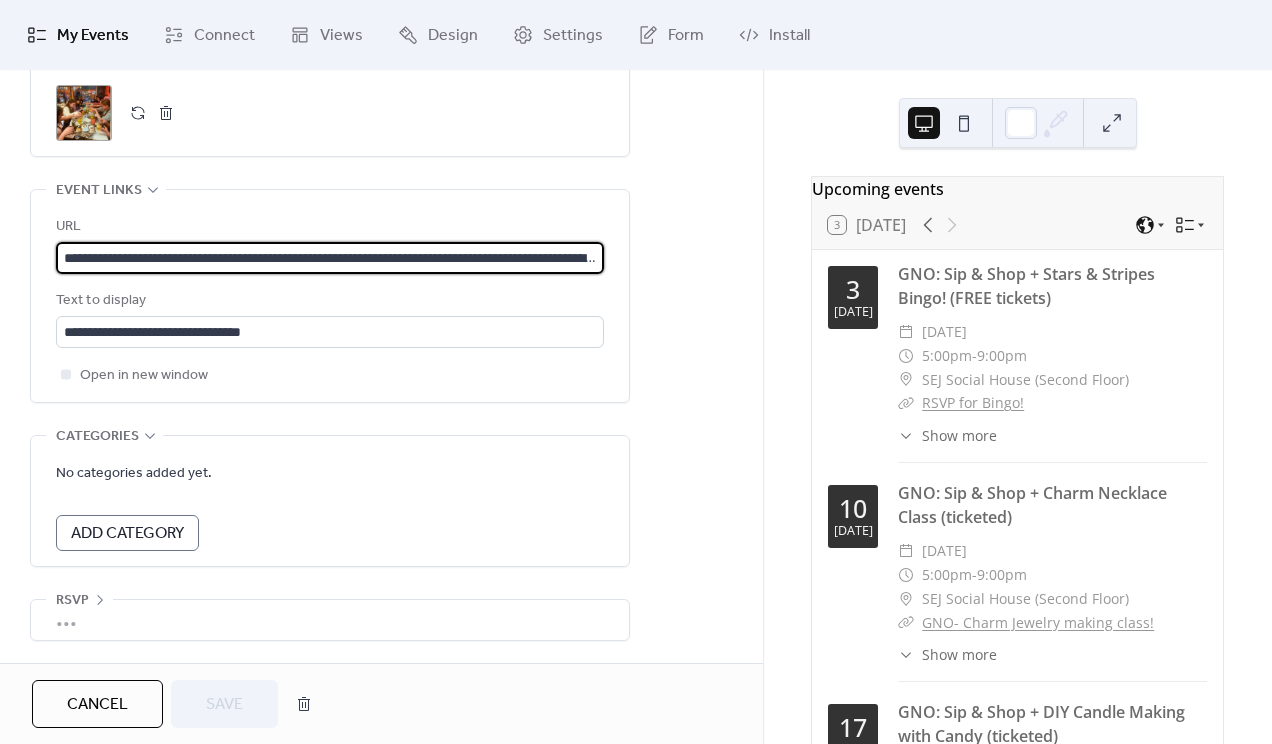 click on "**********" at bounding box center (330, 258) 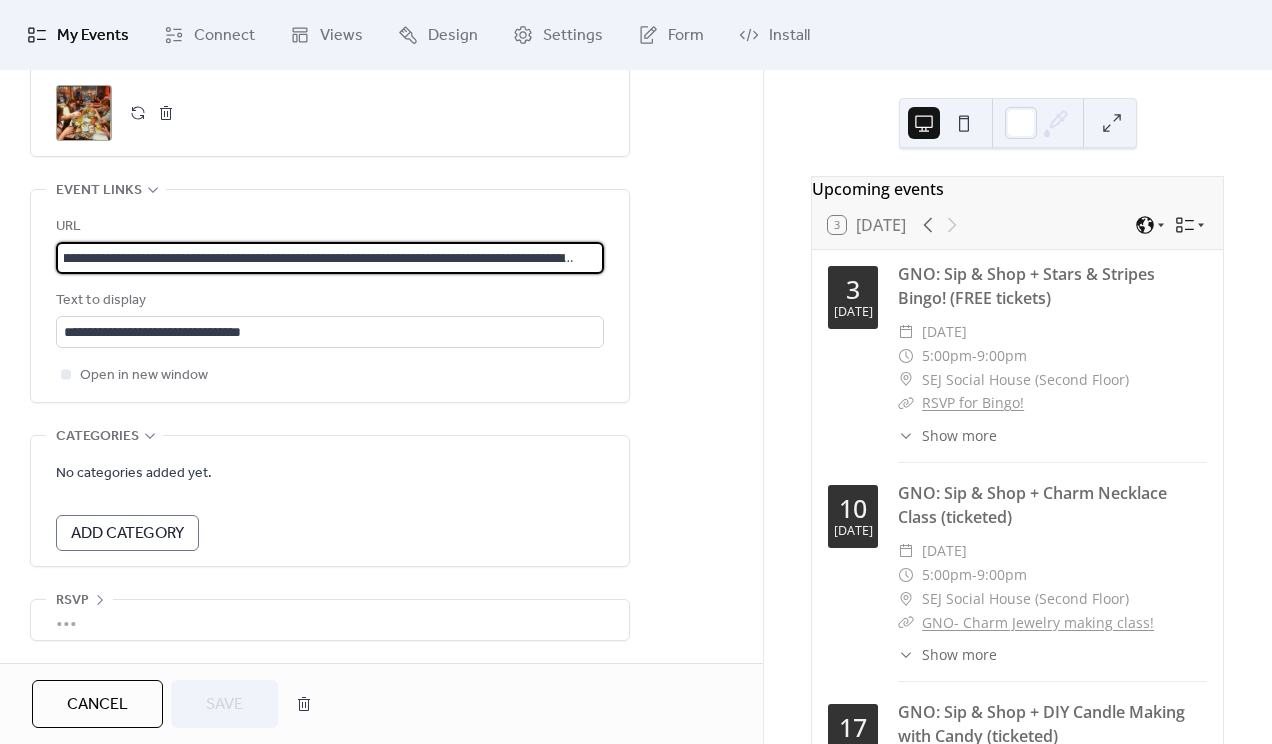 scroll, scrollTop: 0, scrollLeft: 0, axis: both 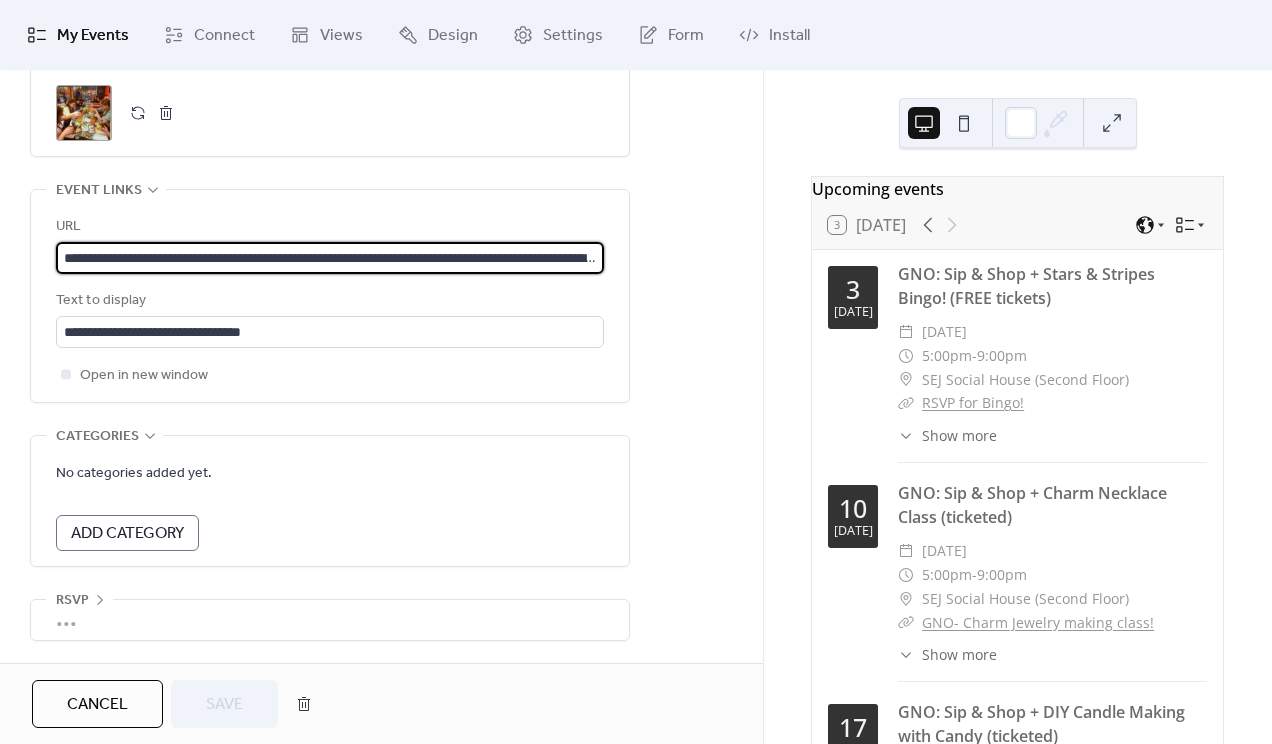 drag, startPoint x: 597, startPoint y: 258, endPoint x: 12, endPoint y: 244, distance: 585.1675 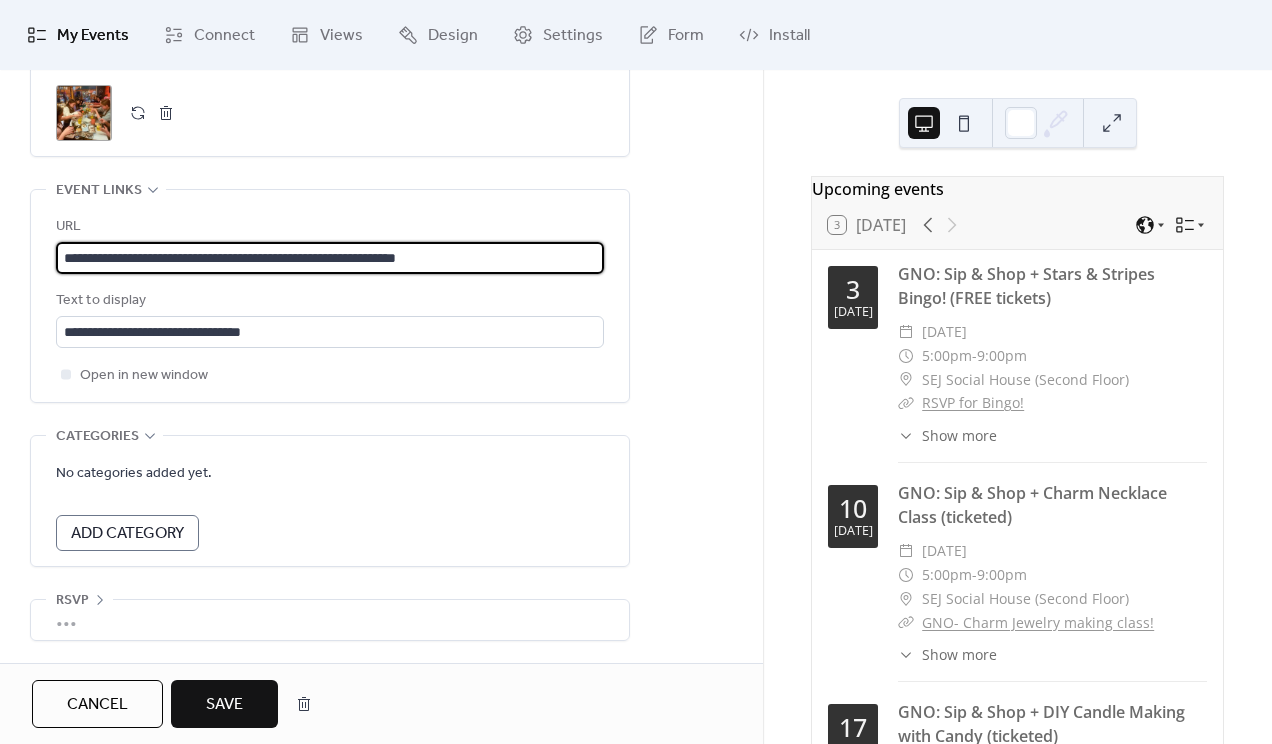 drag, startPoint x: 580, startPoint y: 257, endPoint x: -14, endPoint y: 225, distance: 594.8613 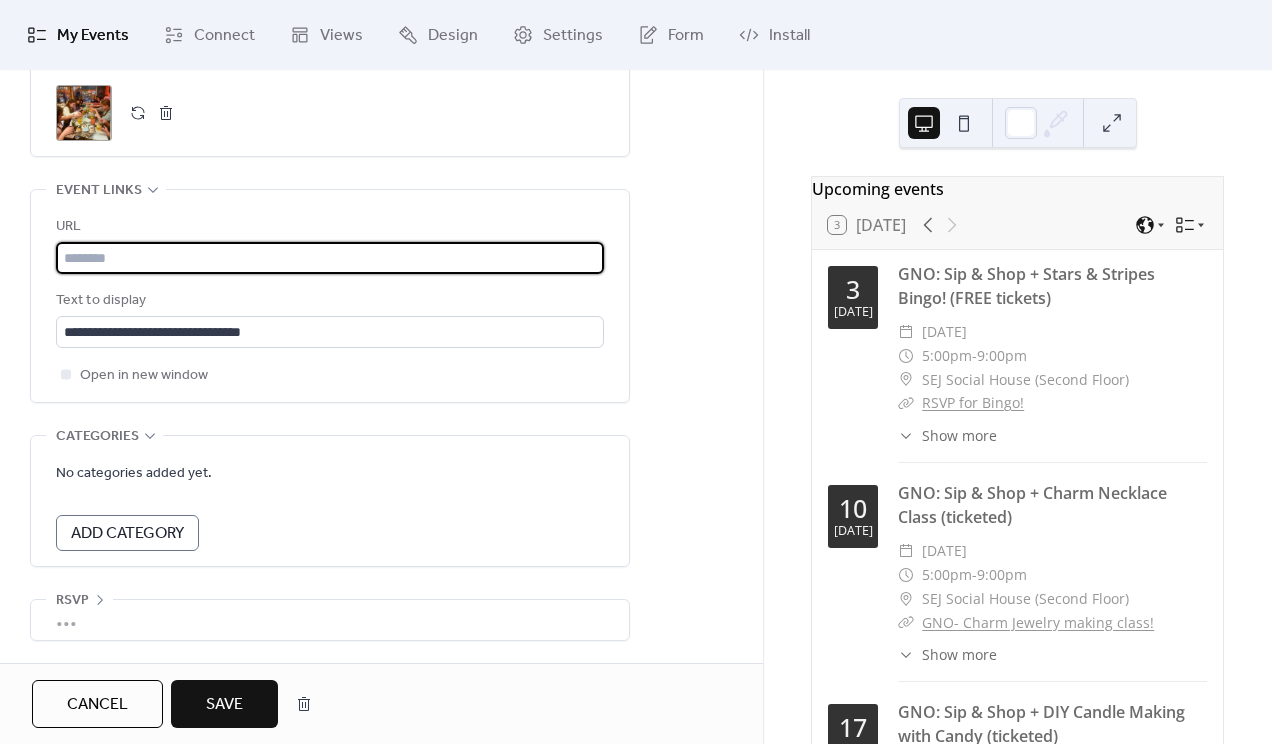 click at bounding box center [330, 258] 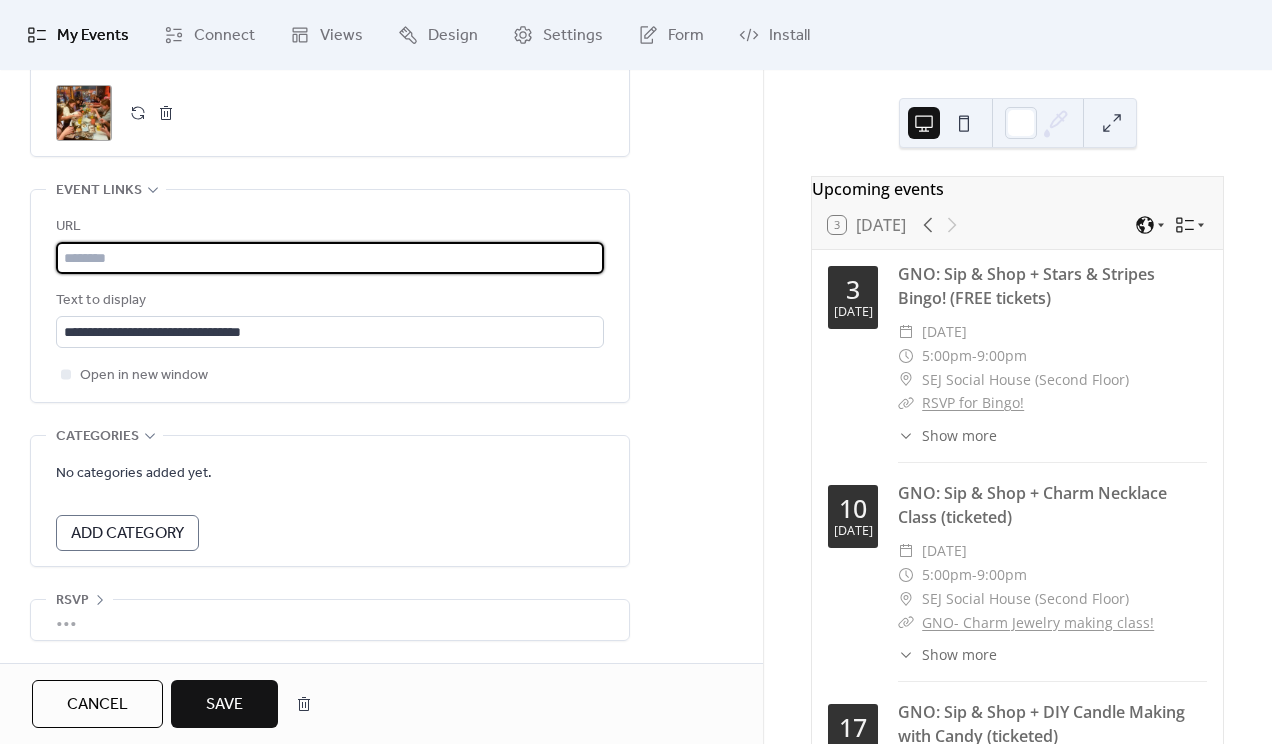 paste on "**********" 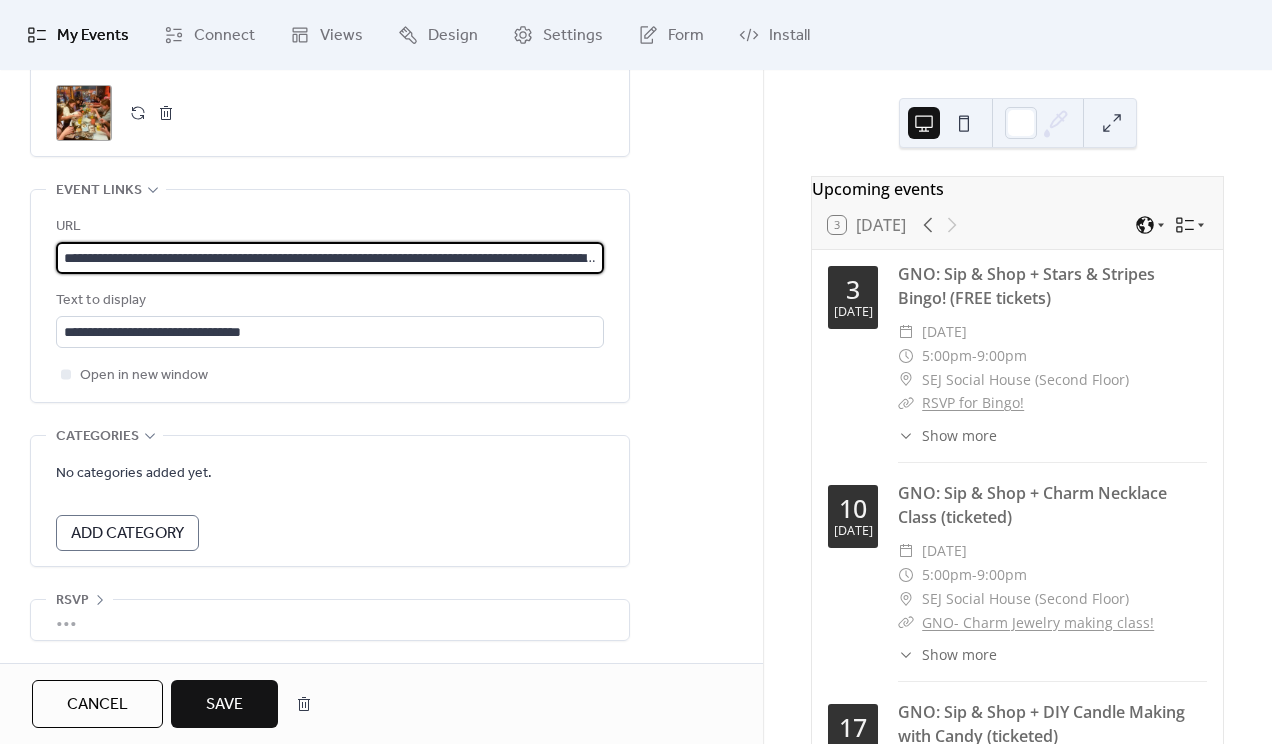 scroll, scrollTop: 0, scrollLeft: 483, axis: horizontal 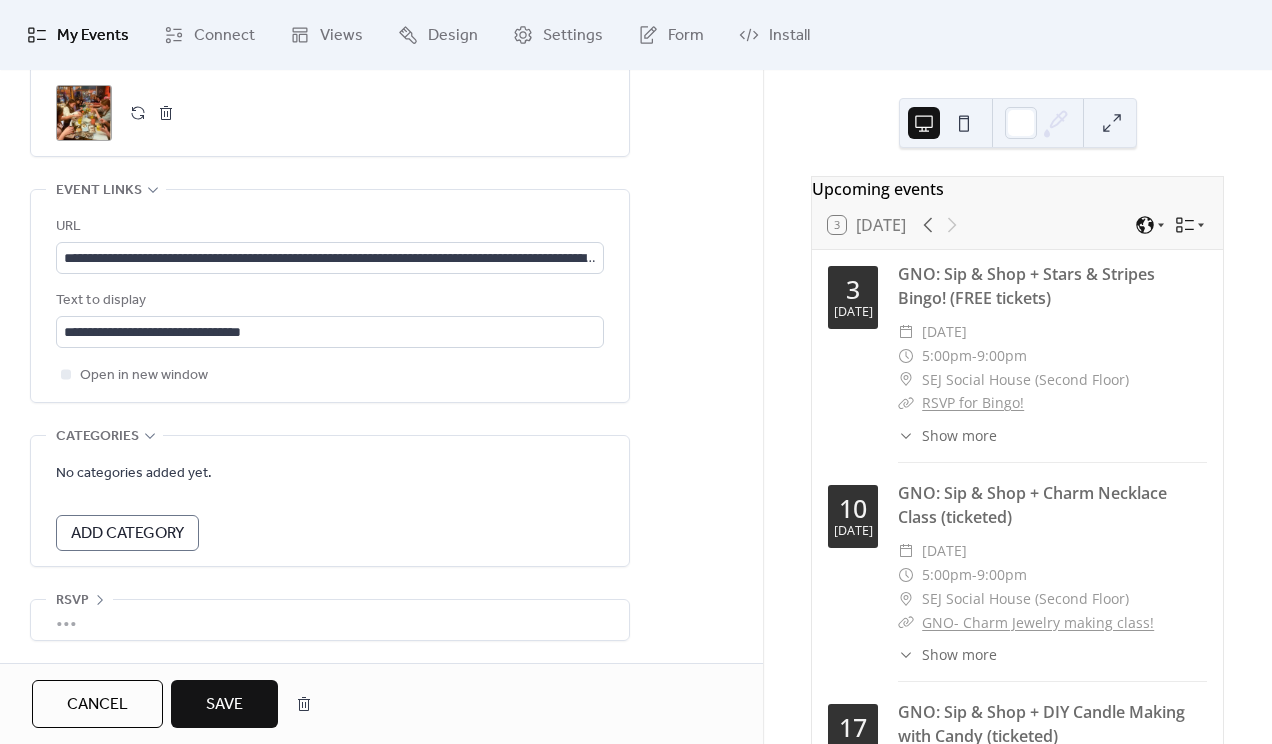 click on "Save" at bounding box center [224, 705] 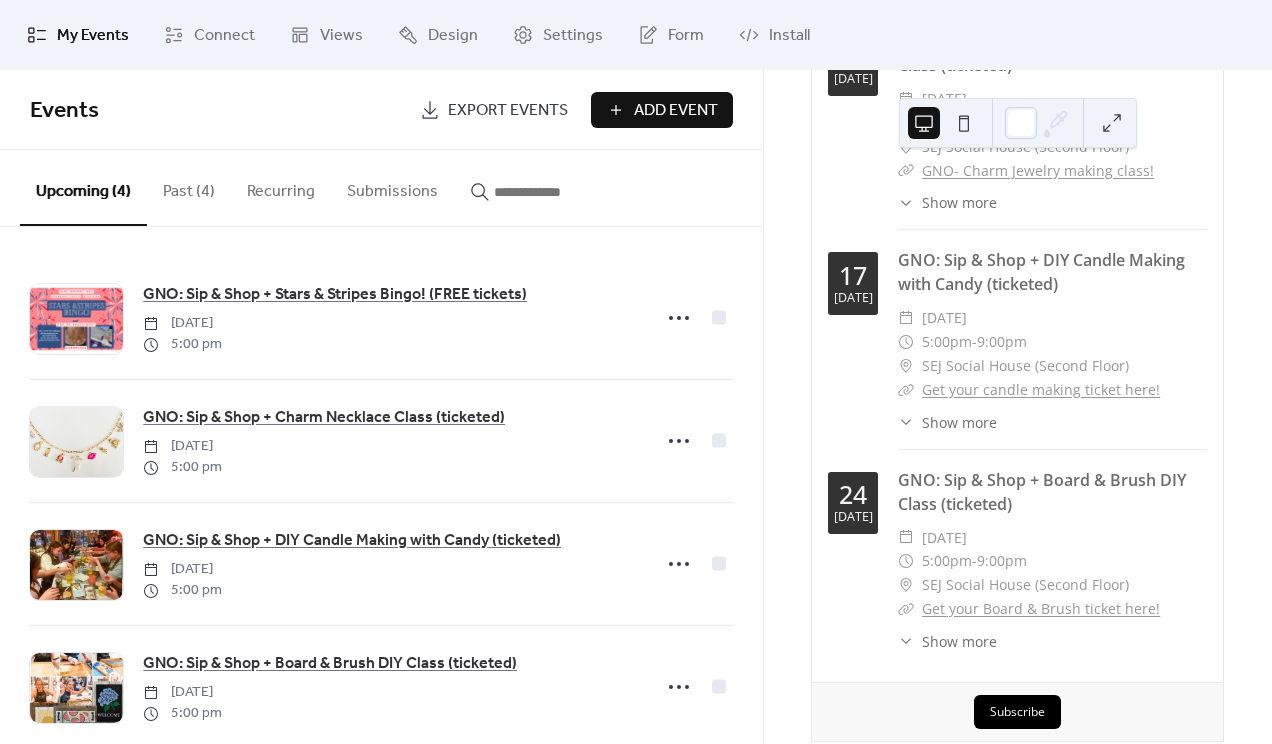 scroll, scrollTop: 460, scrollLeft: 0, axis: vertical 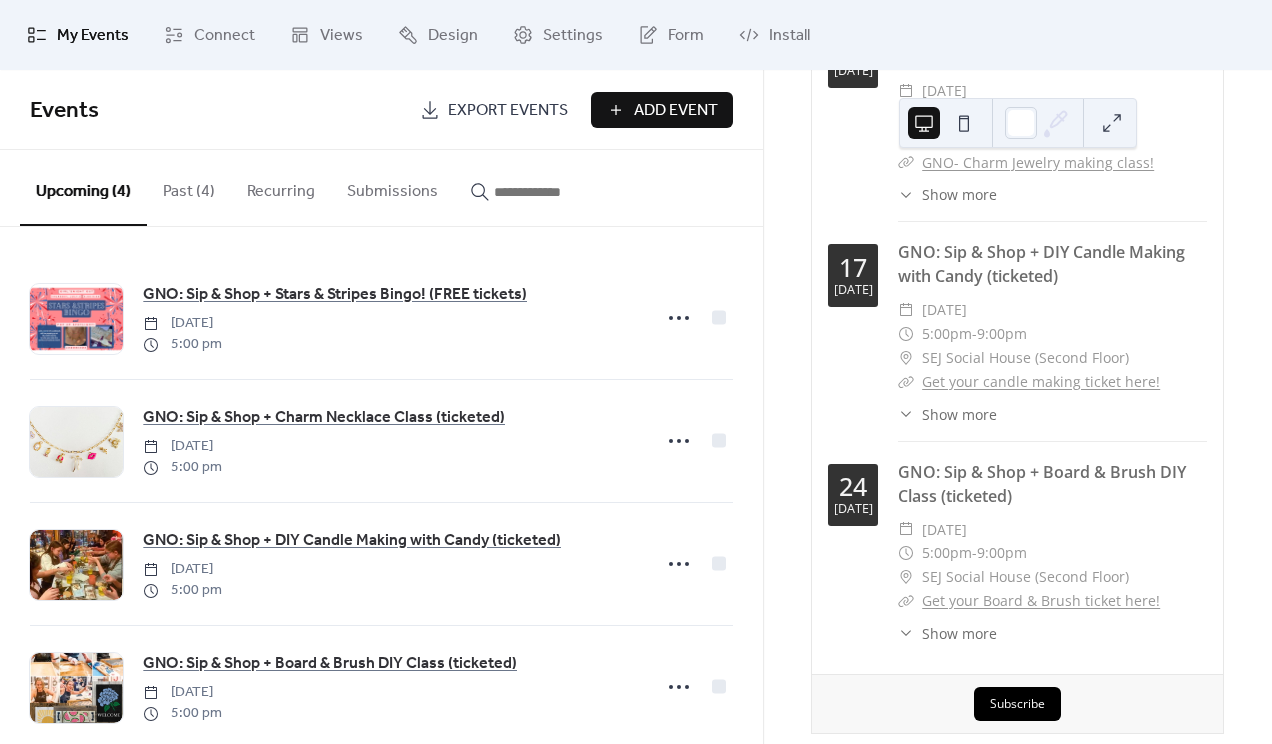 click on "Get your candle making ticket here!" at bounding box center [1041, 381] 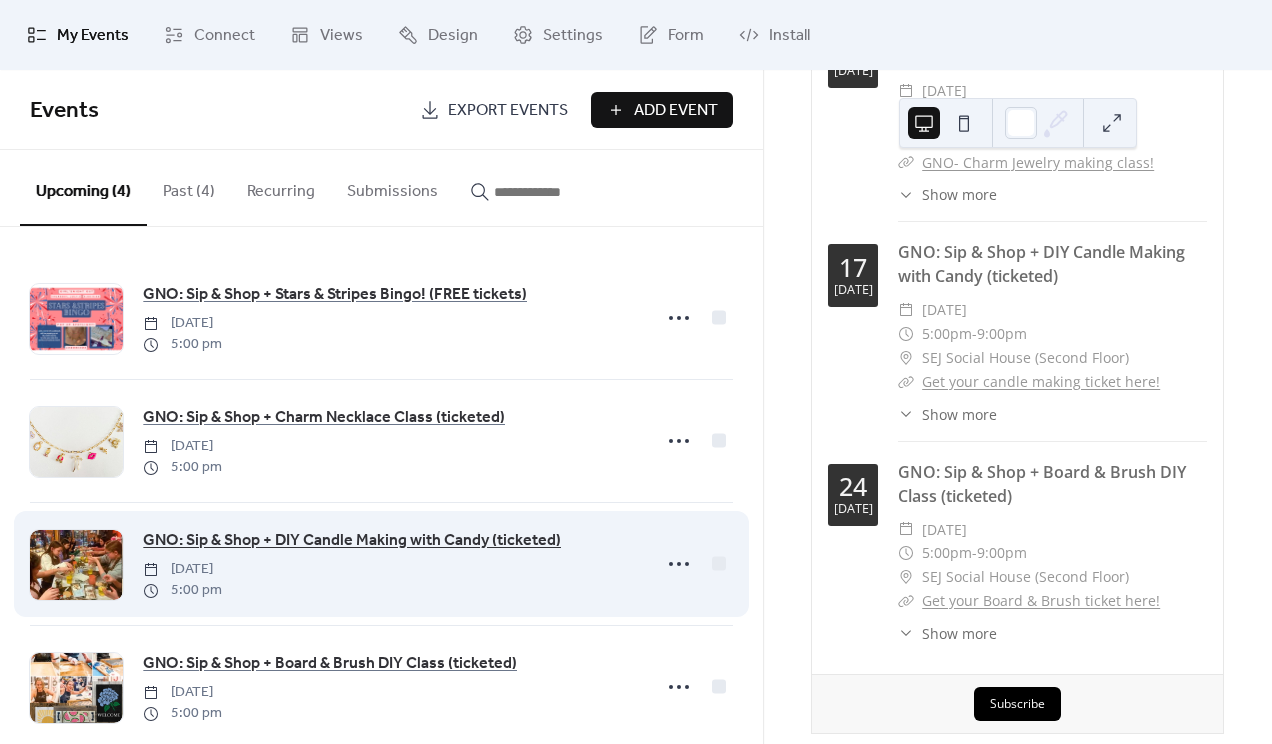 click on "GNO: Sip & Shop + DIY Candle Making with Candy (ticketed)" at bounding box center (352, 541) 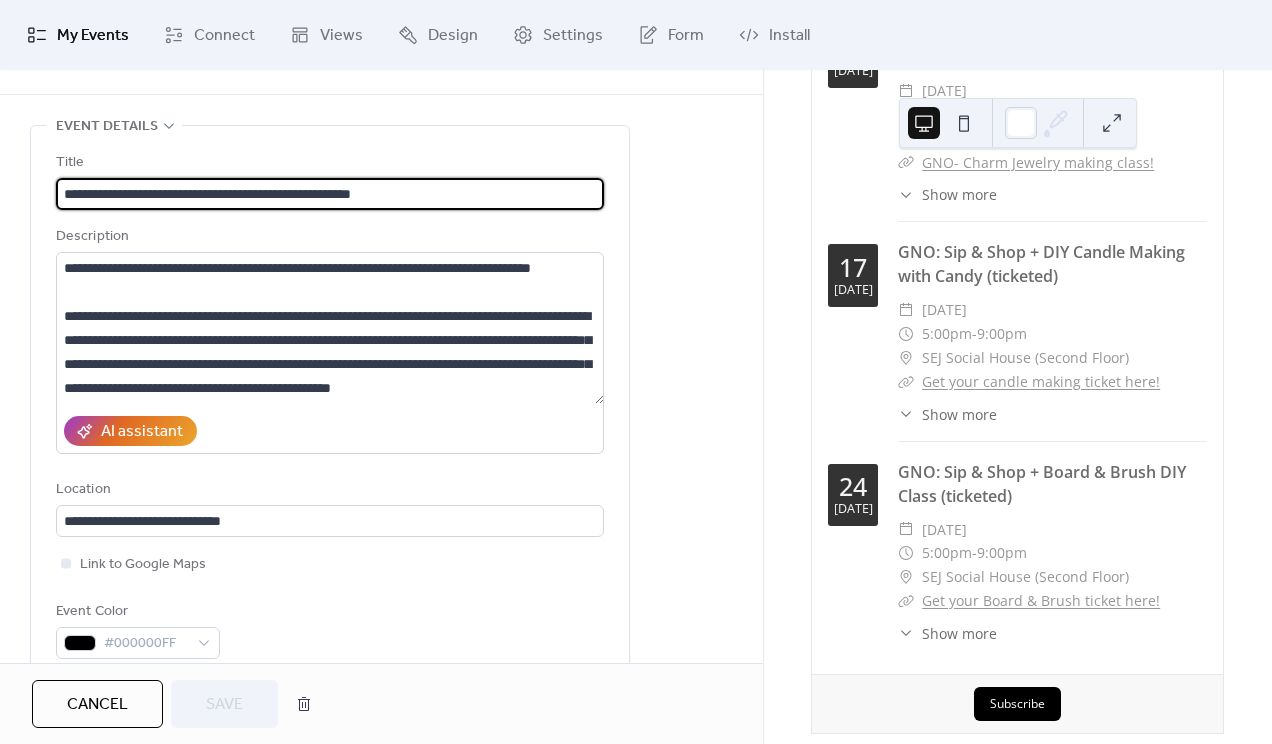 scroll, scrollTop: 0, scrollLeft: 0, axis: both 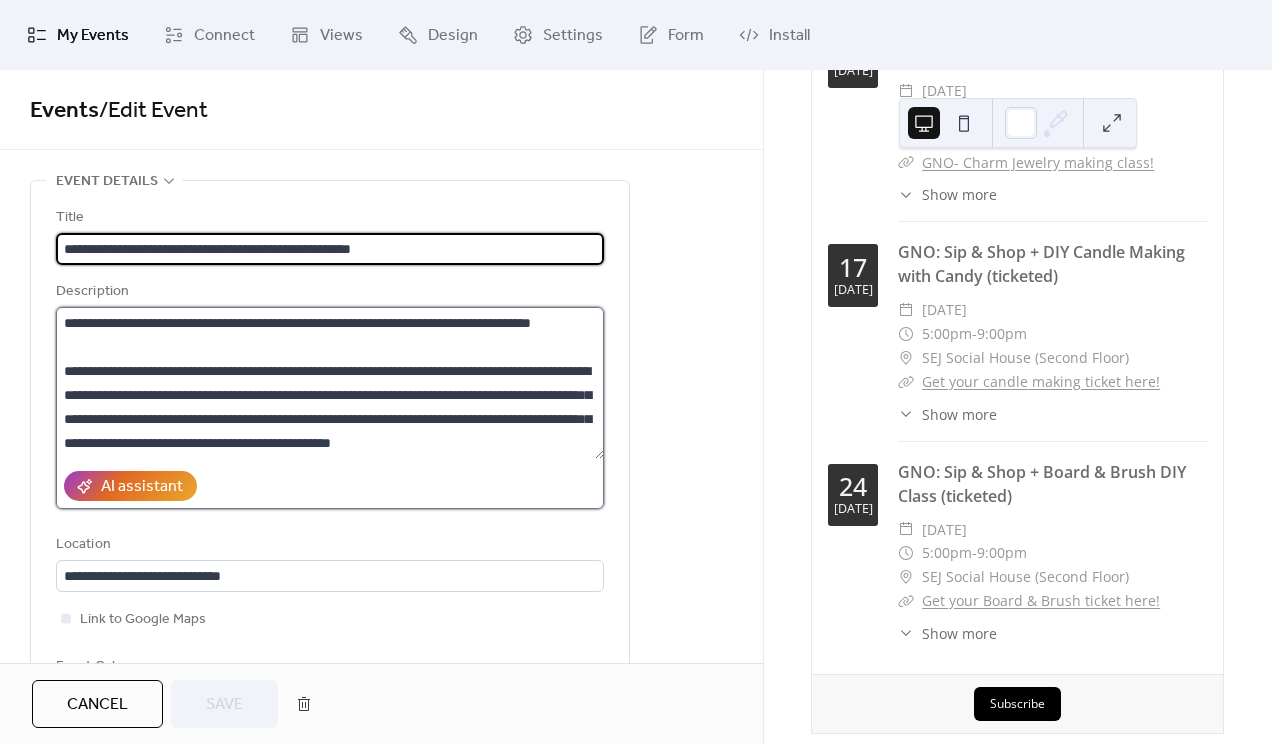 click on "**********" at bounding box center (330, 383) 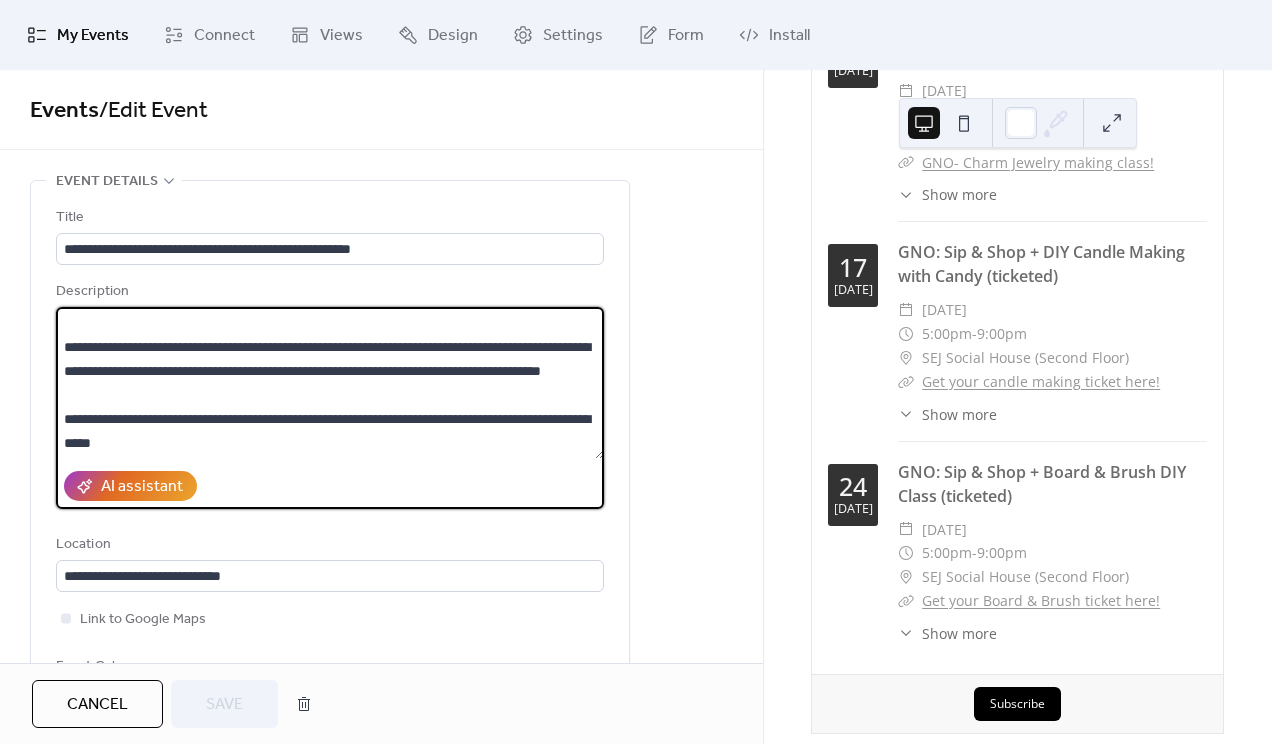 scroll, scrollTop: 216, scrollLeft: 0, axis: vertical 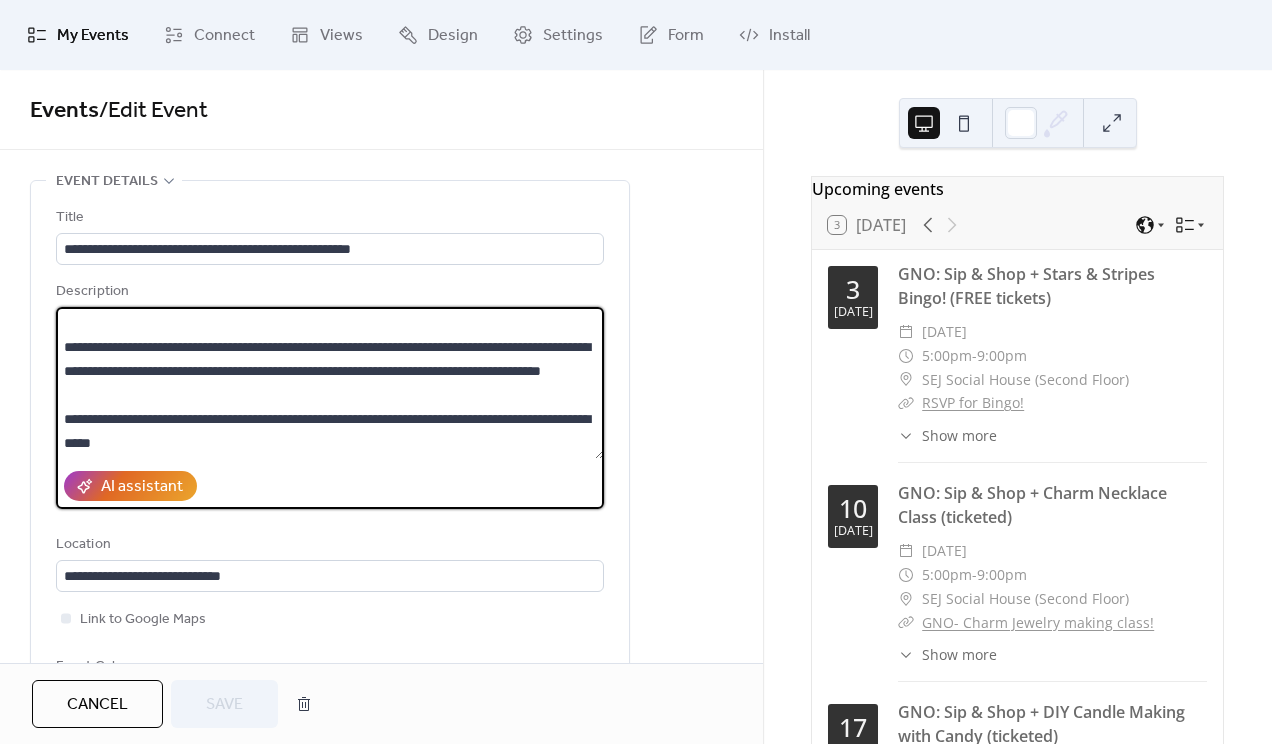 click on "**********" at bounding box center [381, 952] 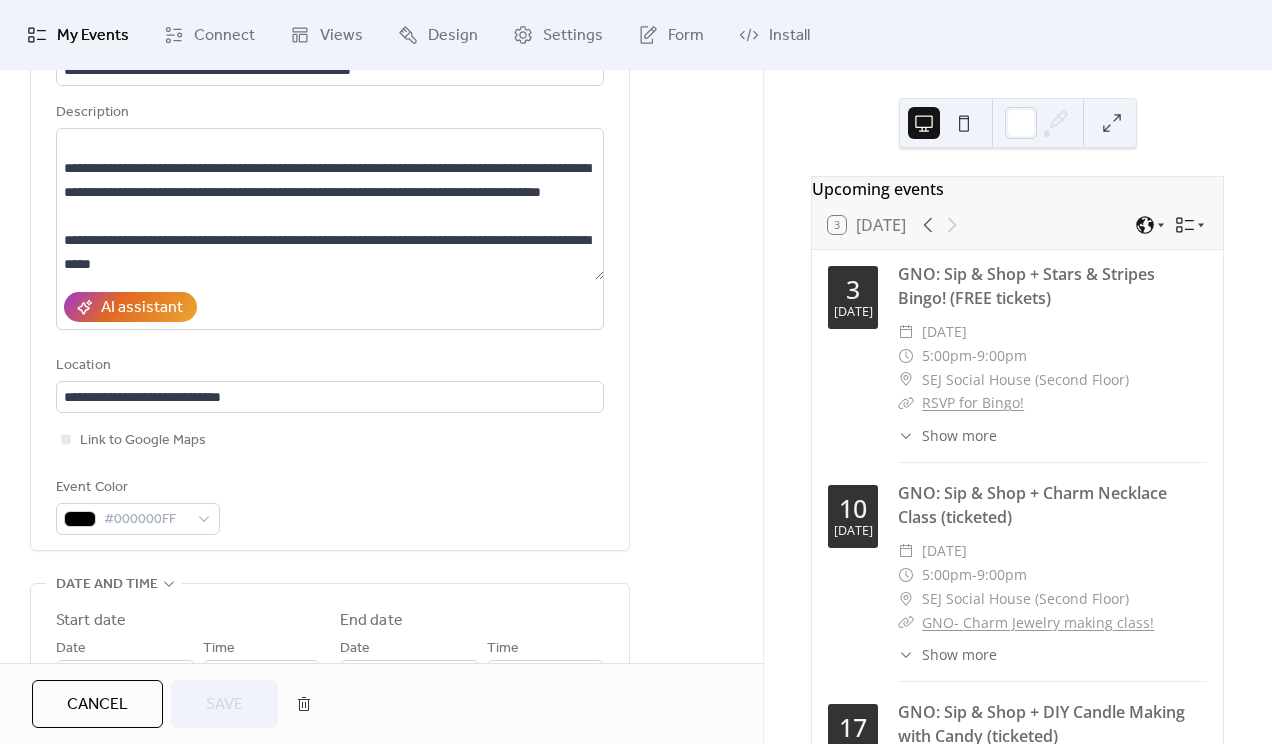 scroll, scrollTop: 0, scrollLeft: 0, axis: both 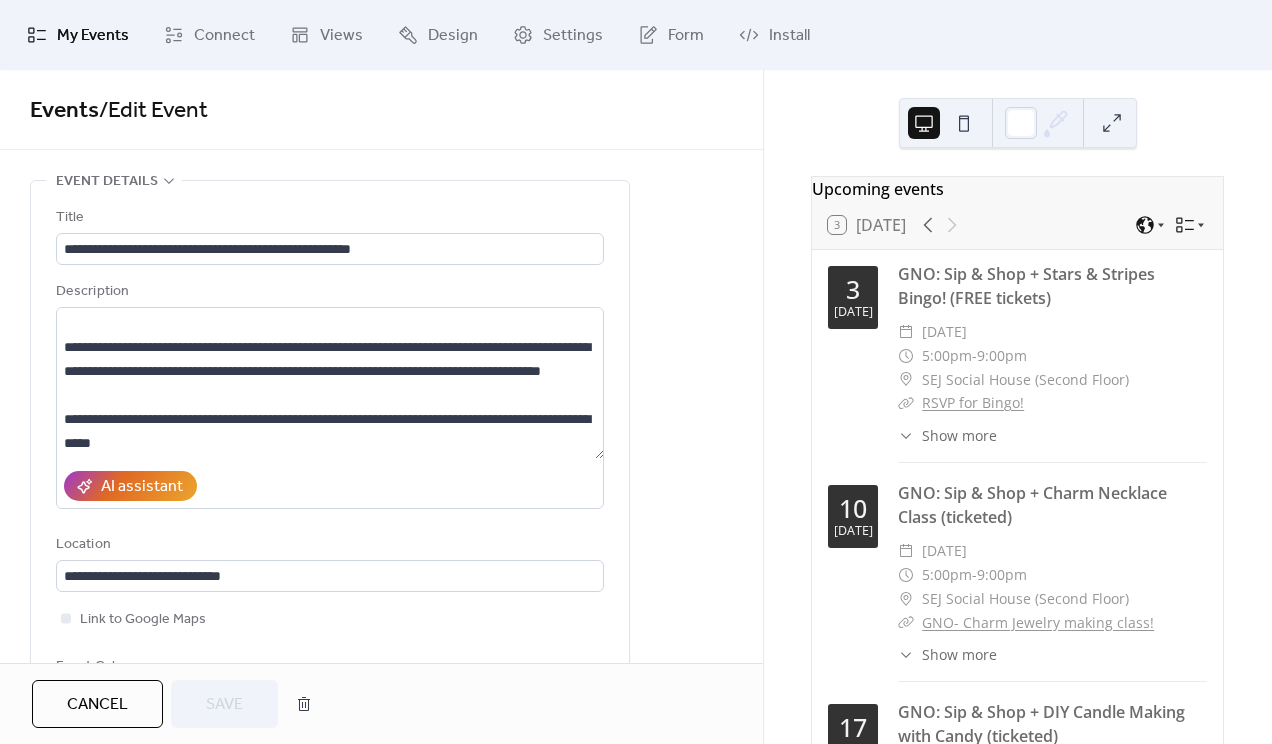 click on "**********" at bounding box center (381, 952) 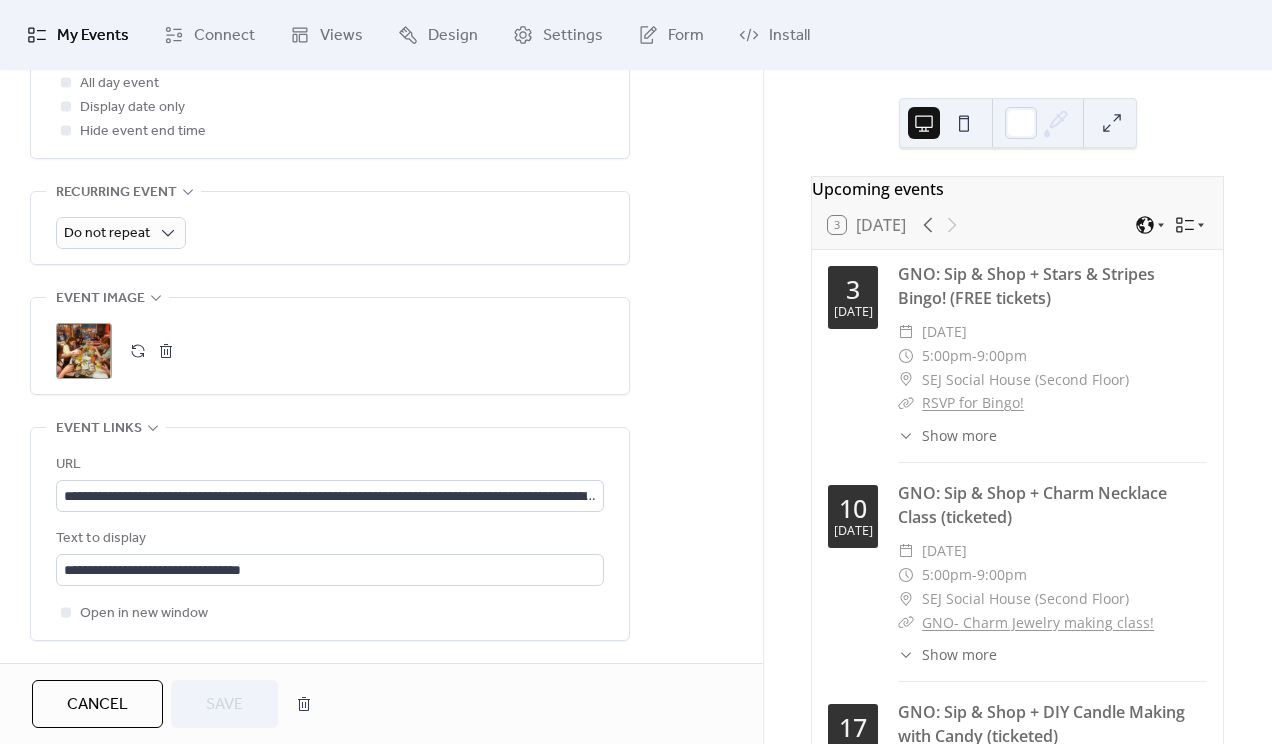 scroll, scrollTop: 1064, scrollLeft: 0, axis: vertical 